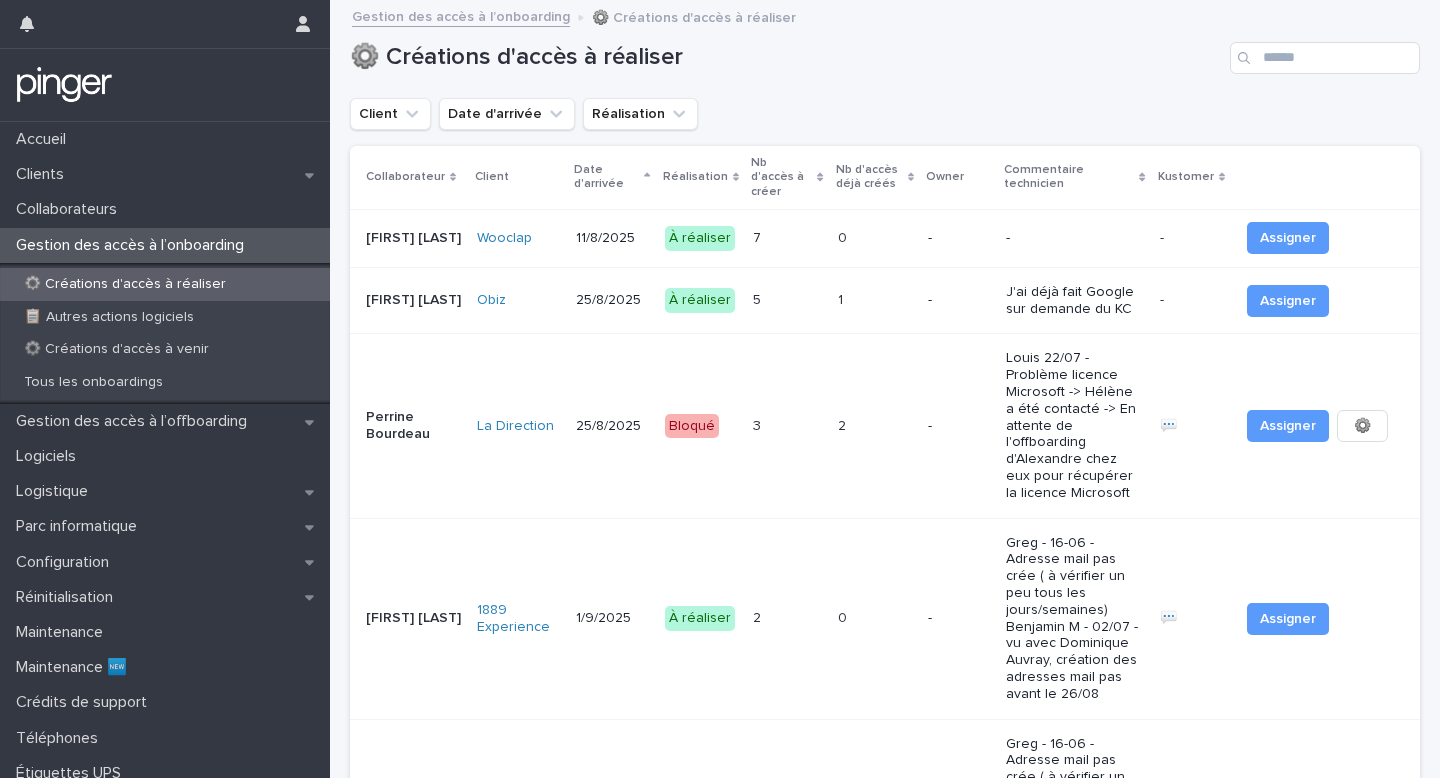 scroll, scrollTop: 0, scrollLeft: 0, axis: both 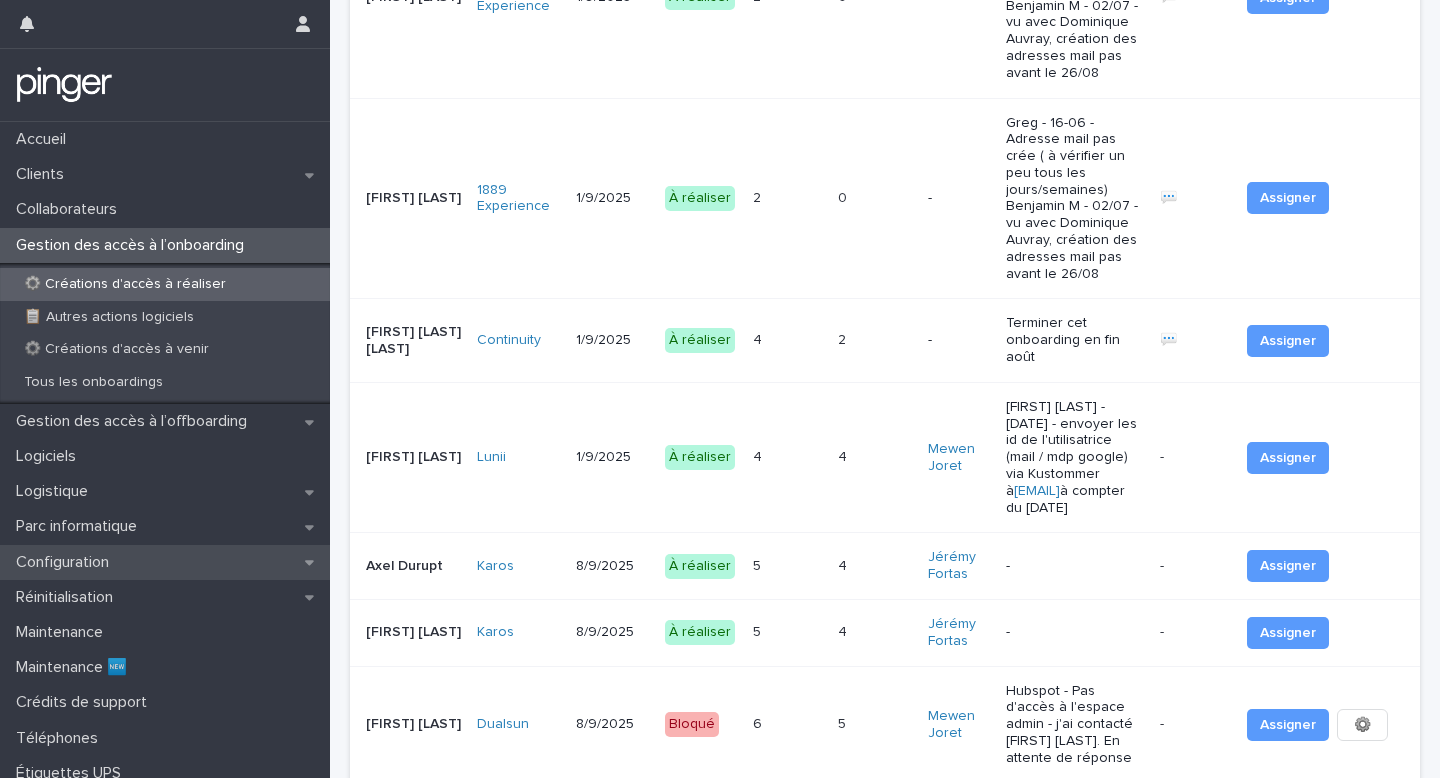 click on "Configuration" at bounding box center (165, 562) 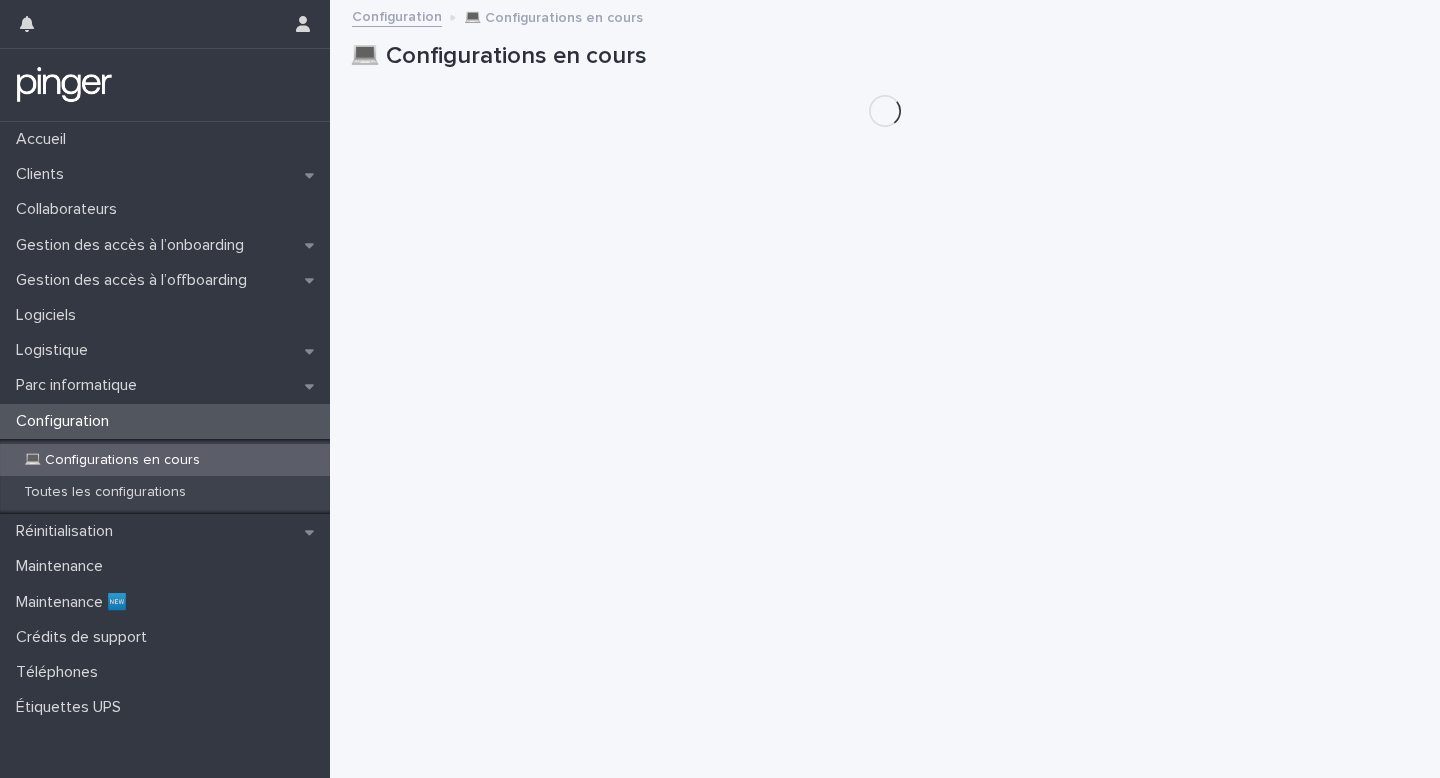 scroll, scrollTop: 0, scrollLeft: 0, axis: both 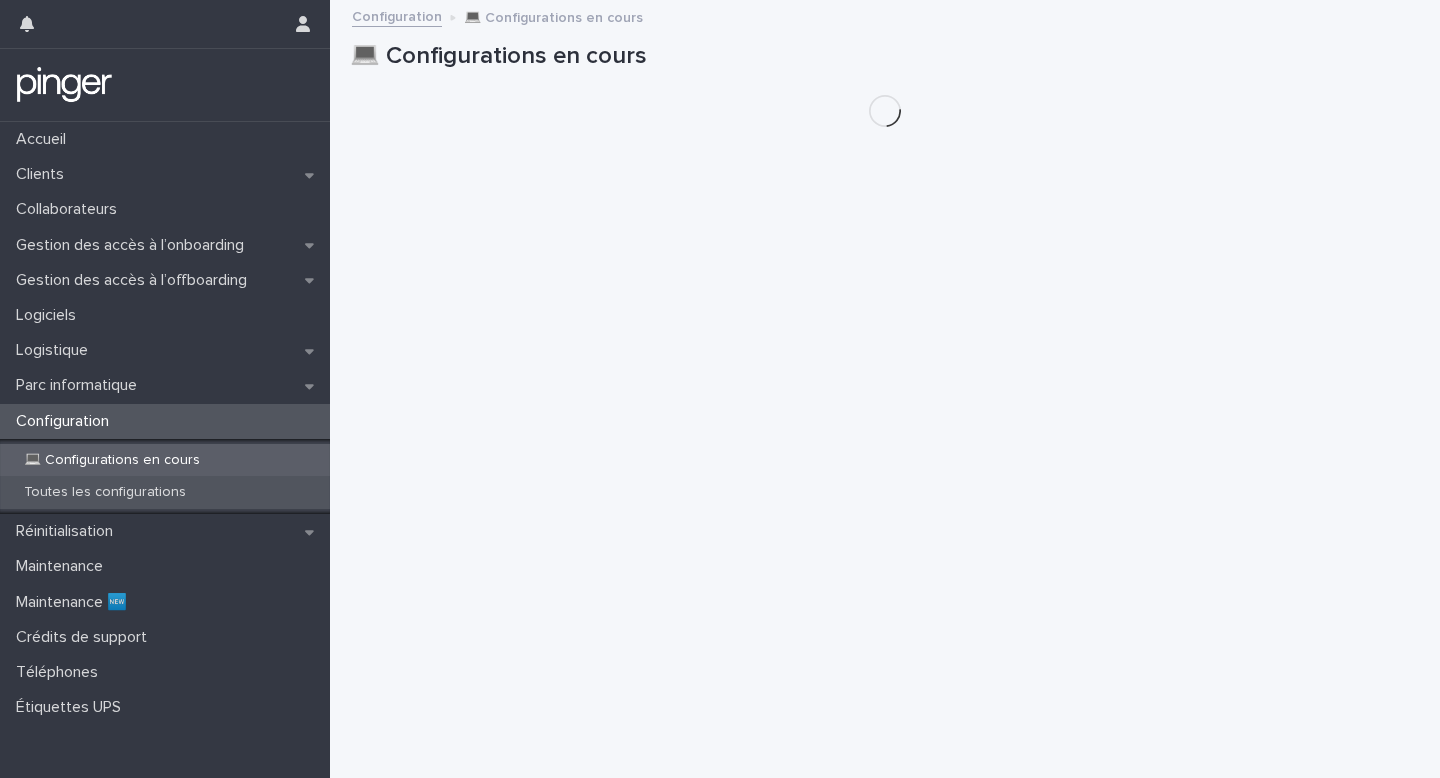click on "Toutes les configurations" at bounding box center [165, 492] 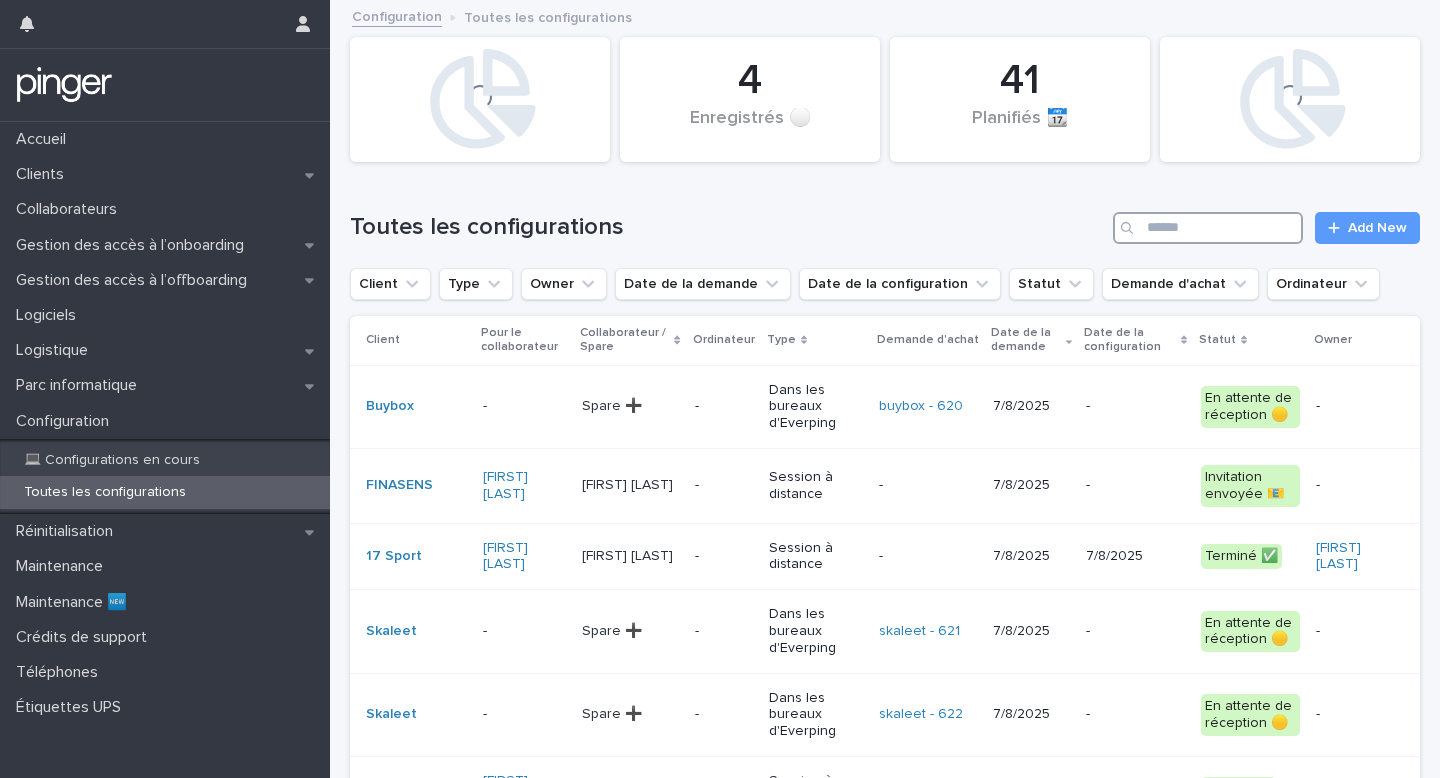 click at bounding box center (1208, 228) 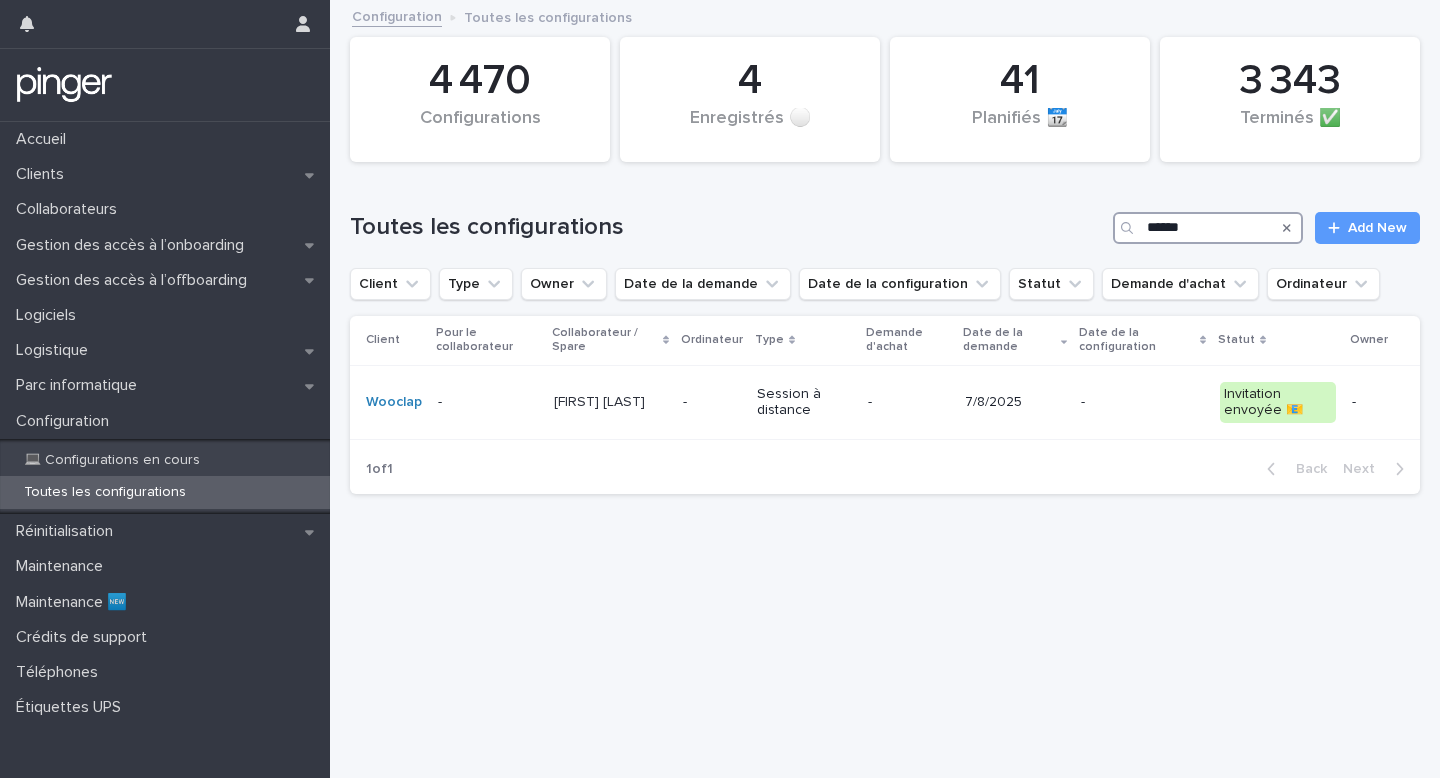 type on "******" 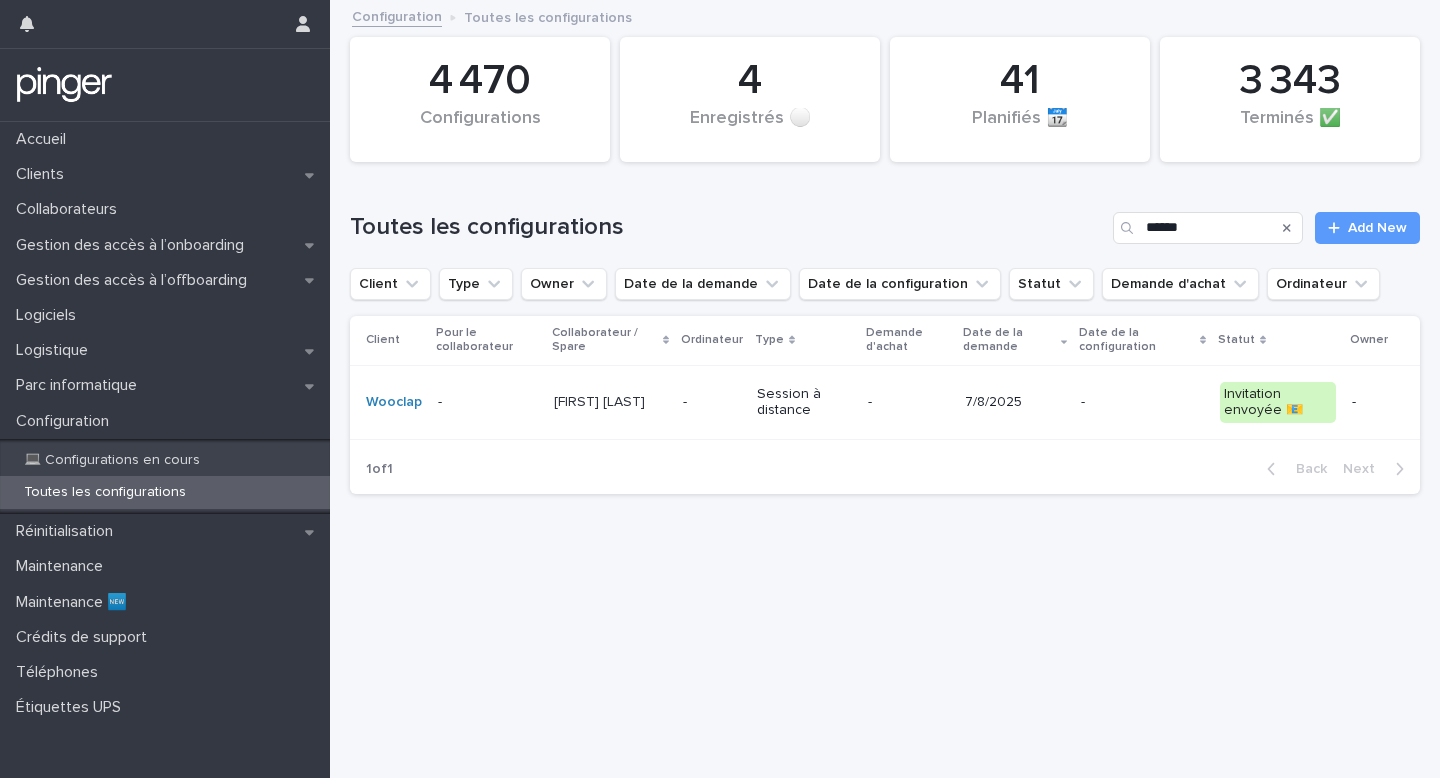 click on "-" at bounding box center [488, 402] 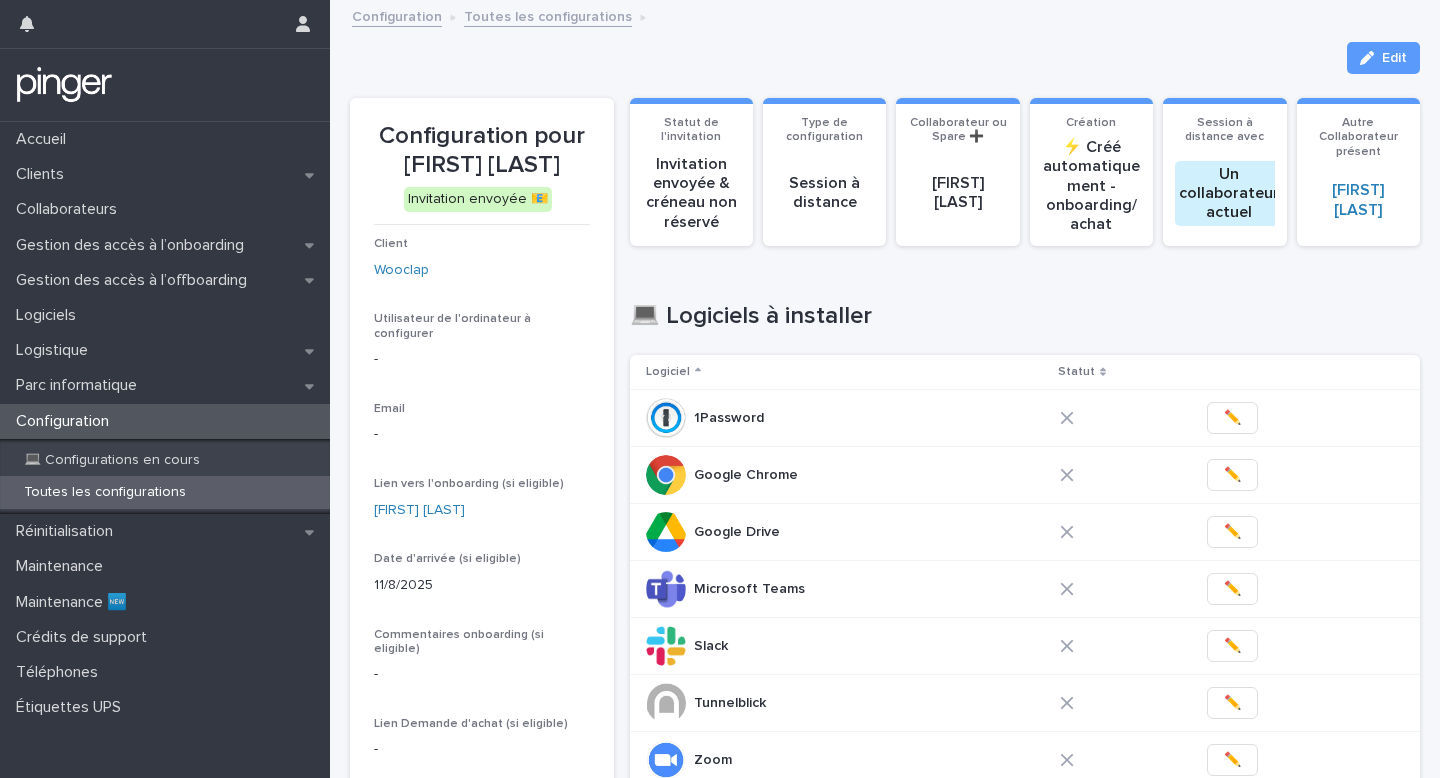 click on "Toutes les configurations" at bounding box center [105, 492] 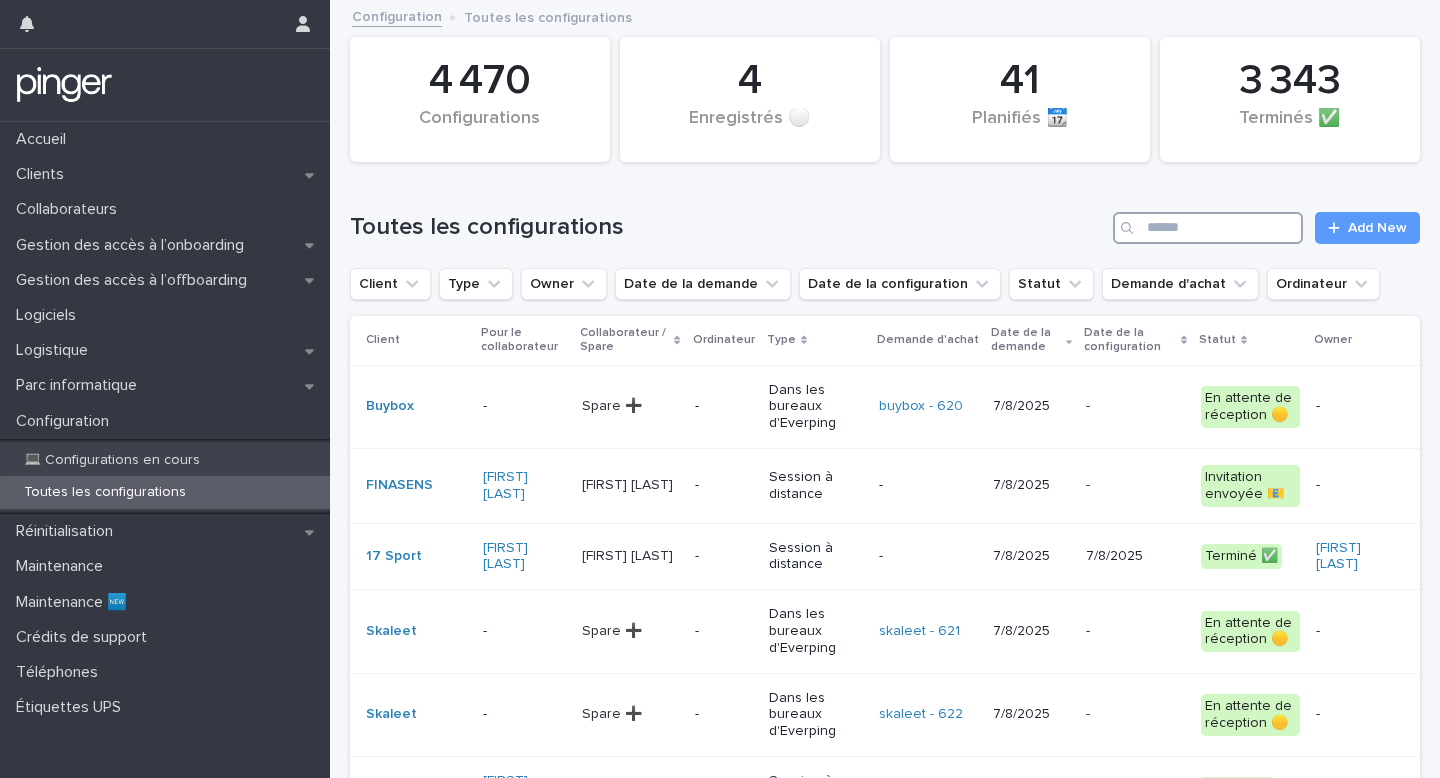 click at bounding box center [1208, 228] 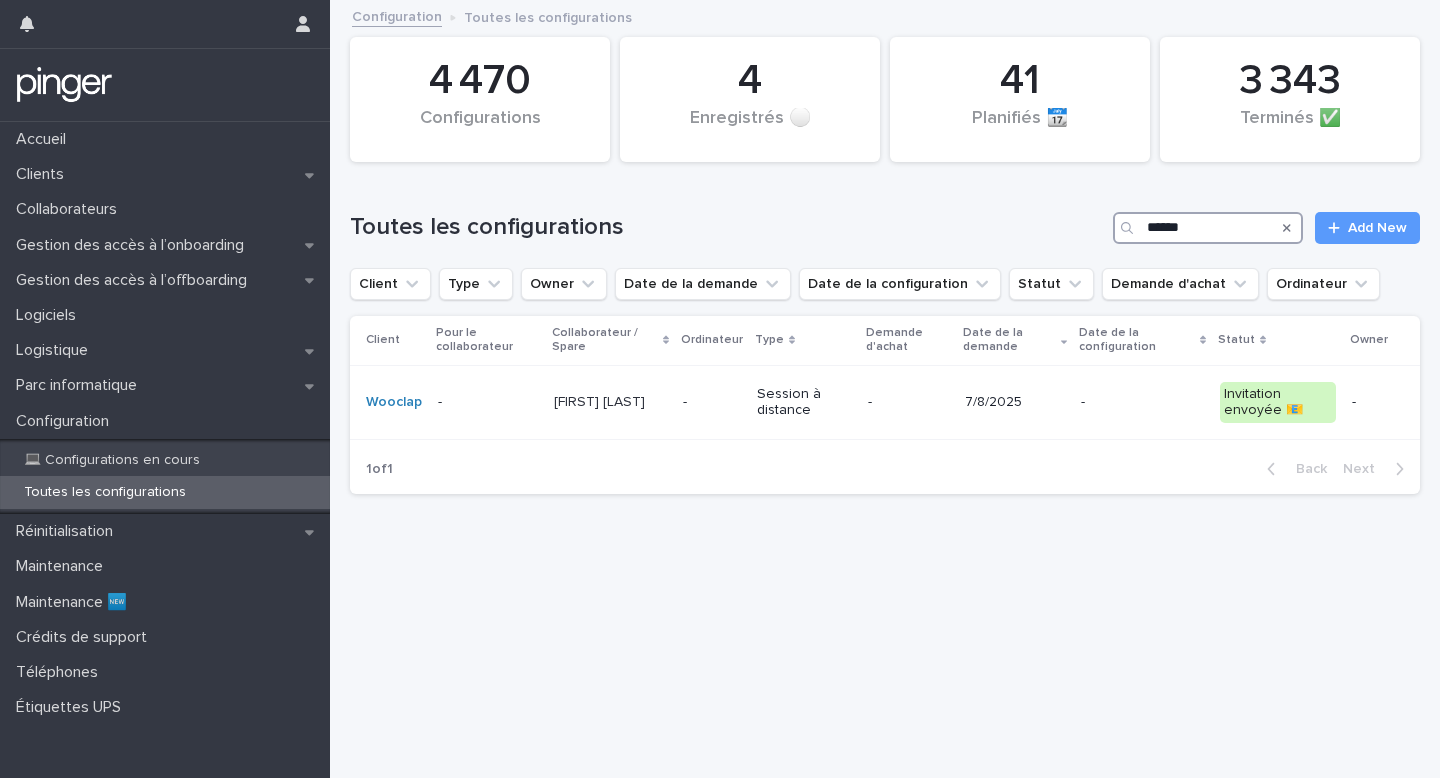 type on "******" 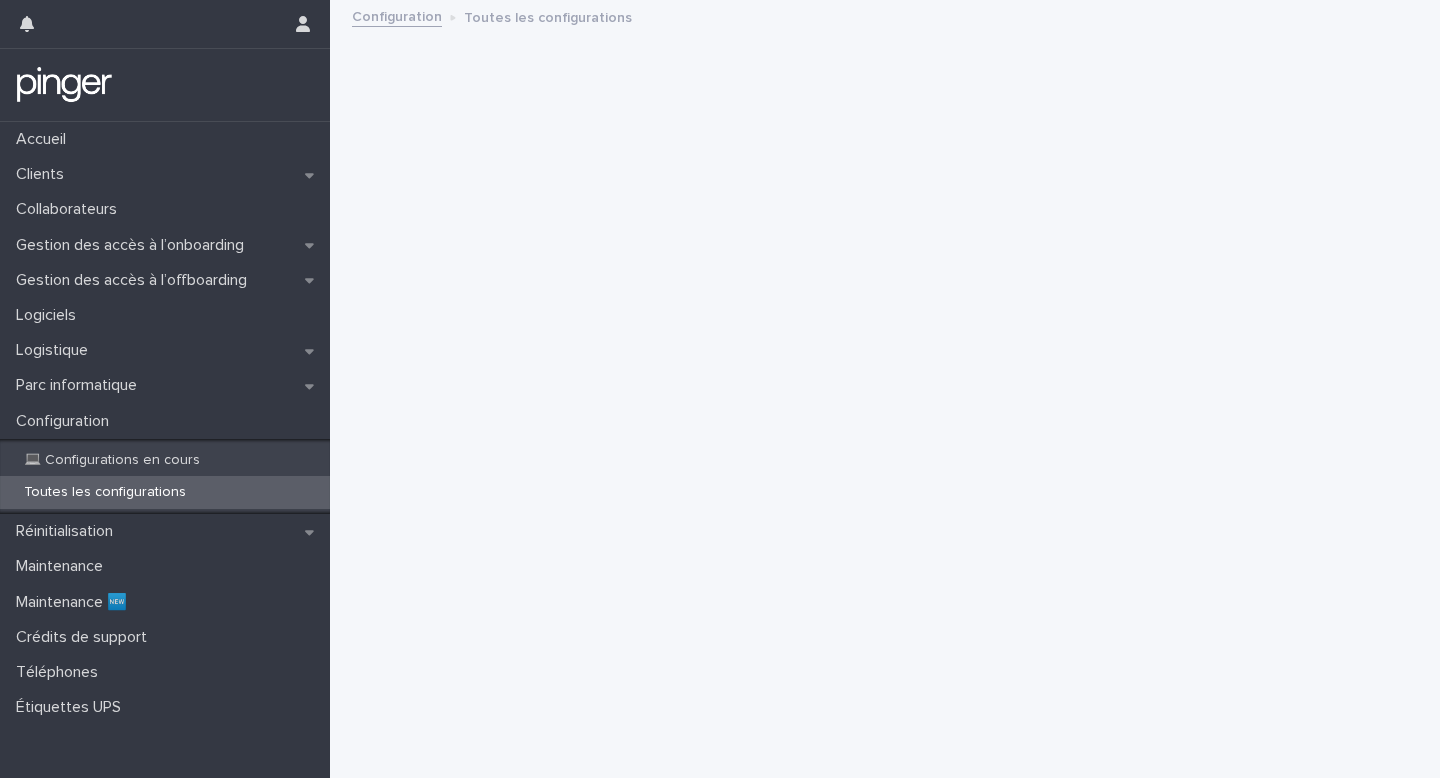 scroll, scrollTop: 0, scrollLeft: 0, axis: both 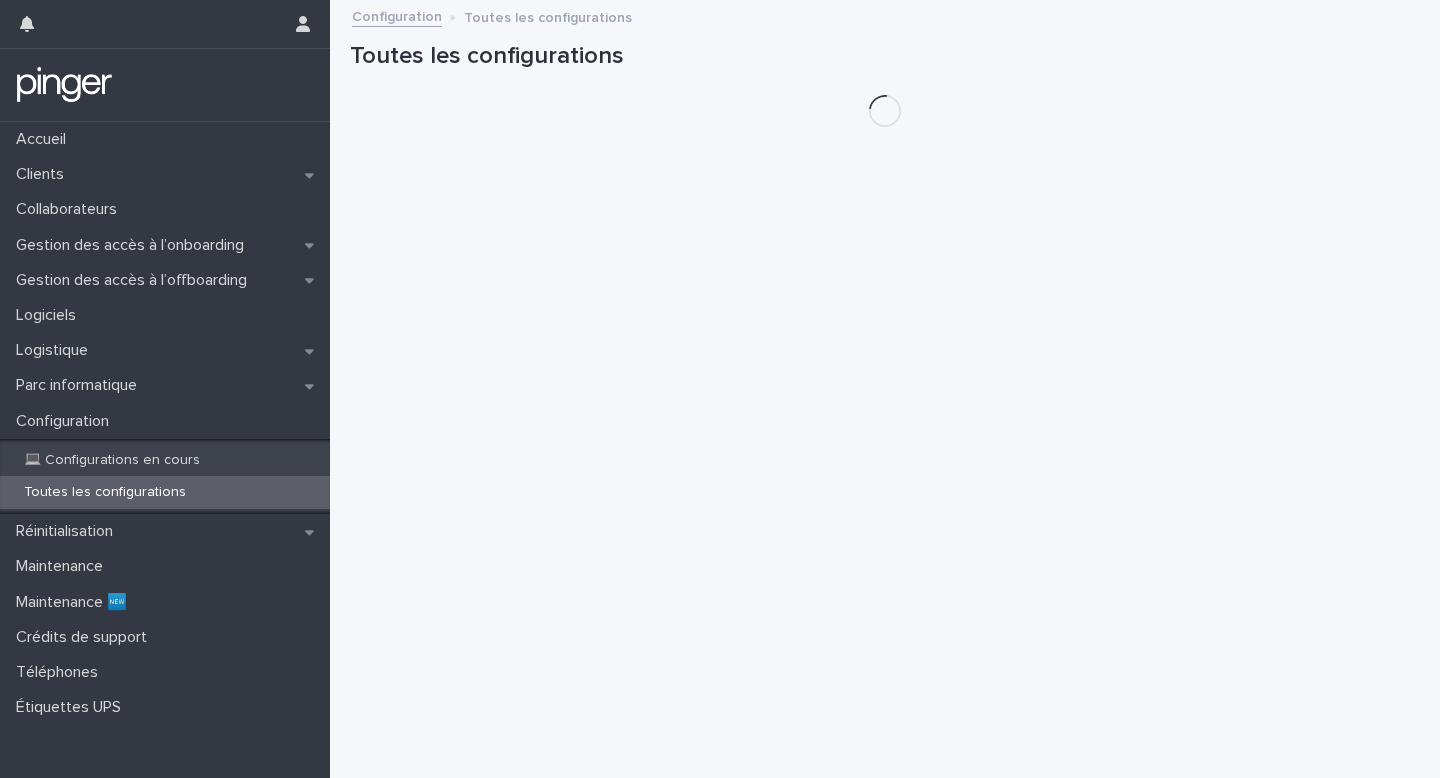 click on "Toutes les configurations" at bounding box center (105, 492) 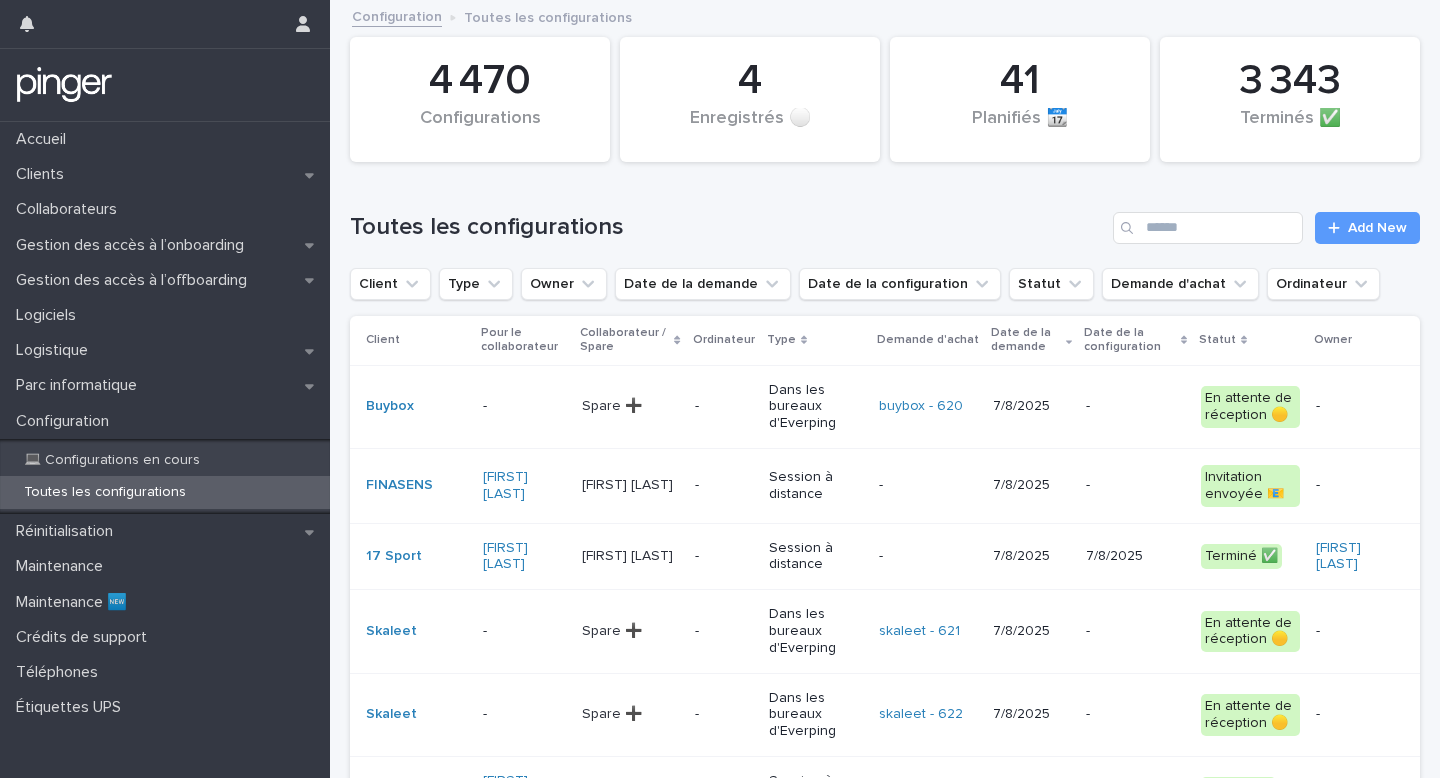click on "Toutes les configurations Add New" at bounding box center (885, 220) 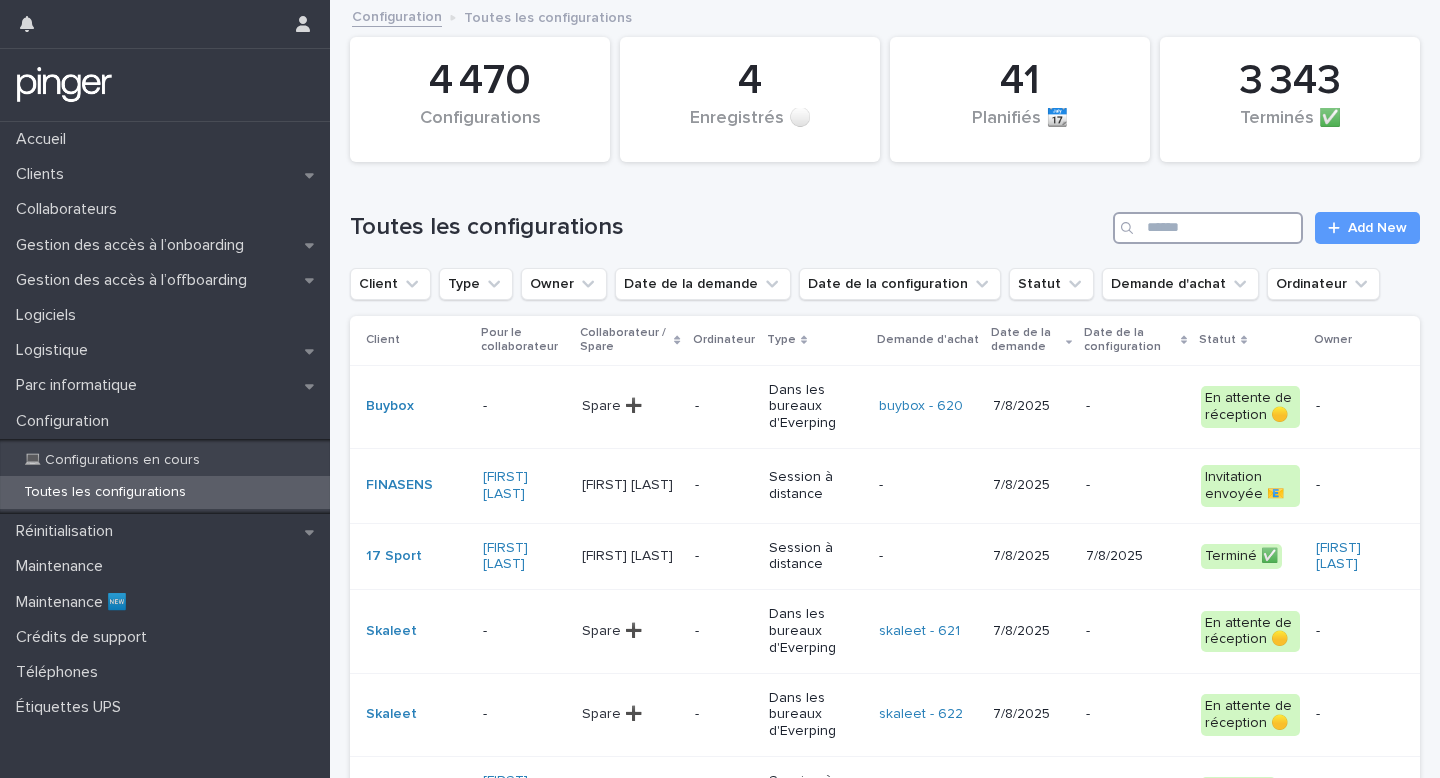 click at bounding box center (1208, 228) 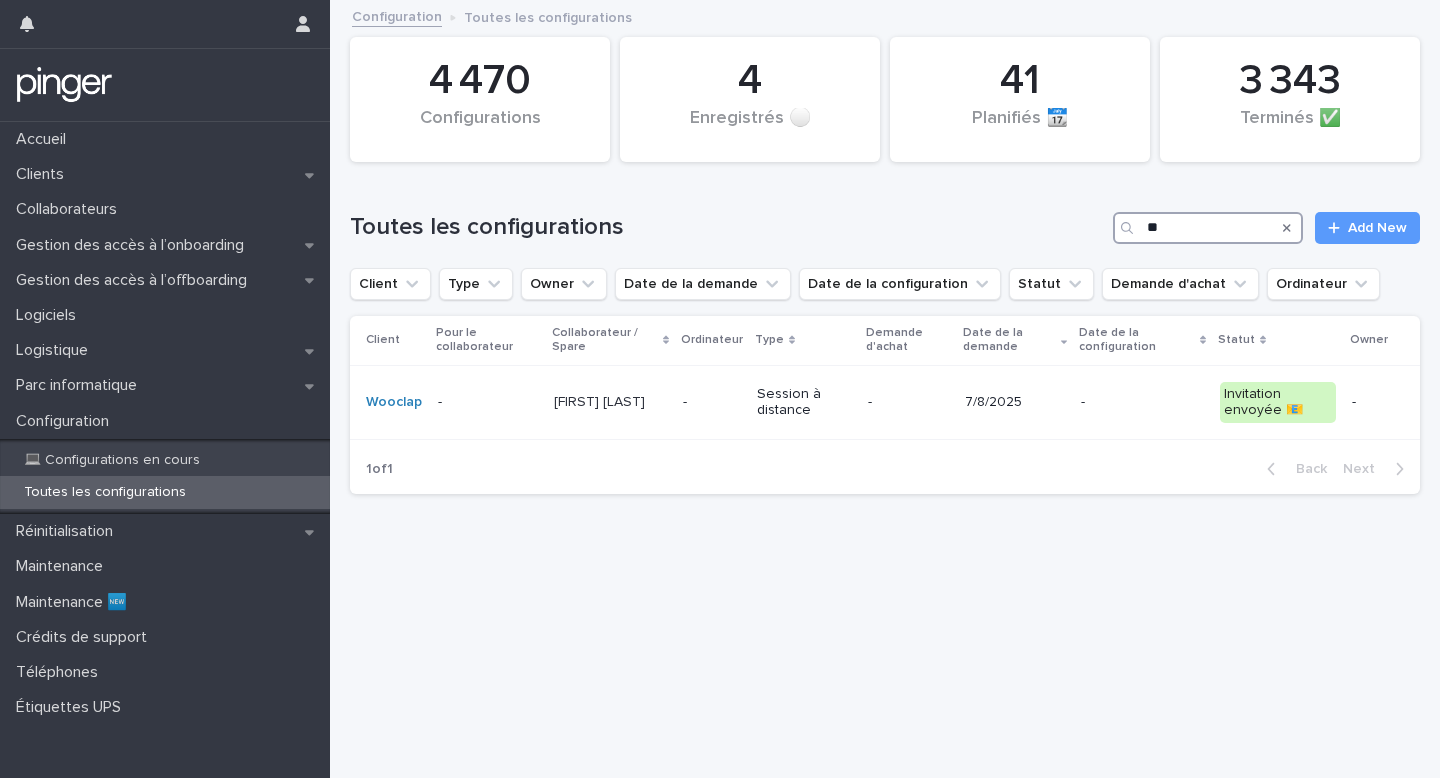 type on "*" 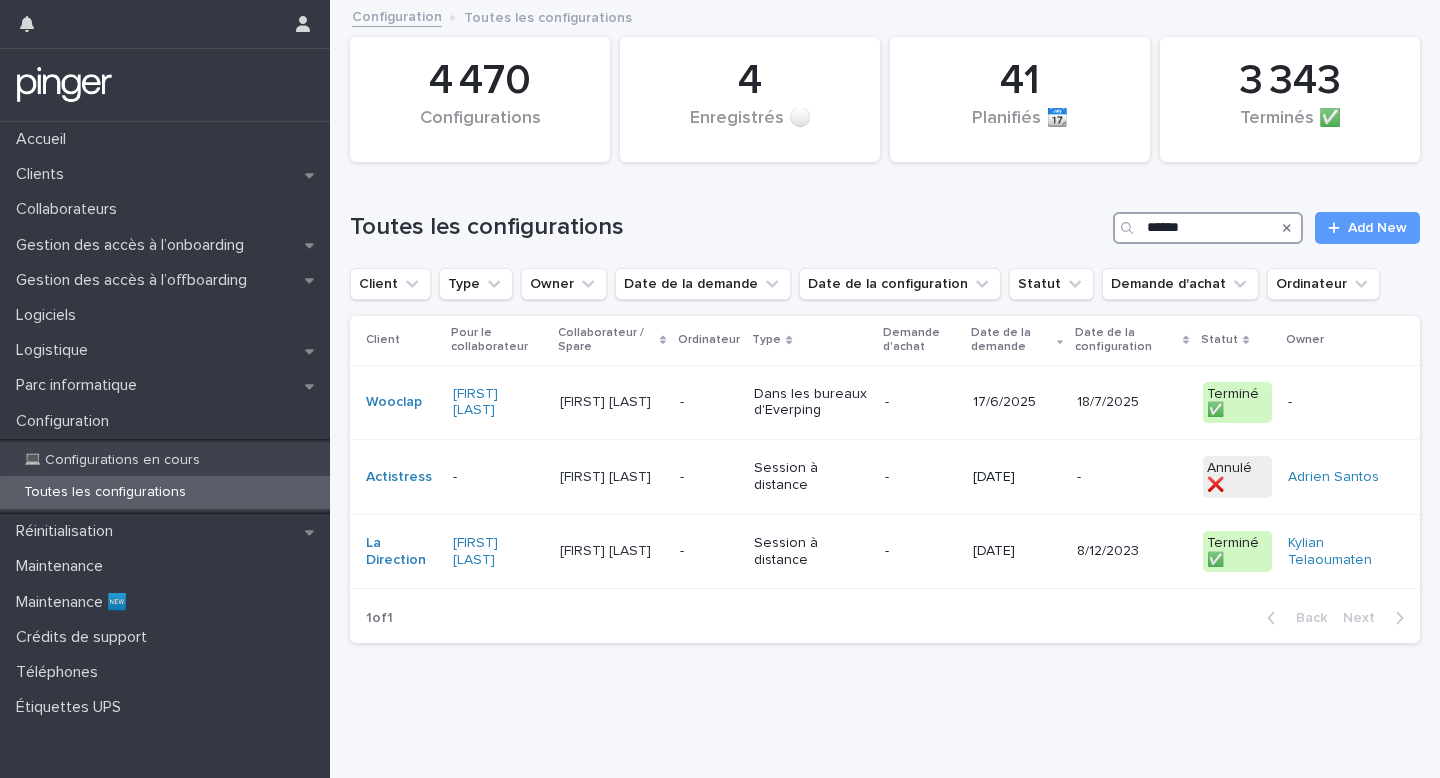 type on "******" 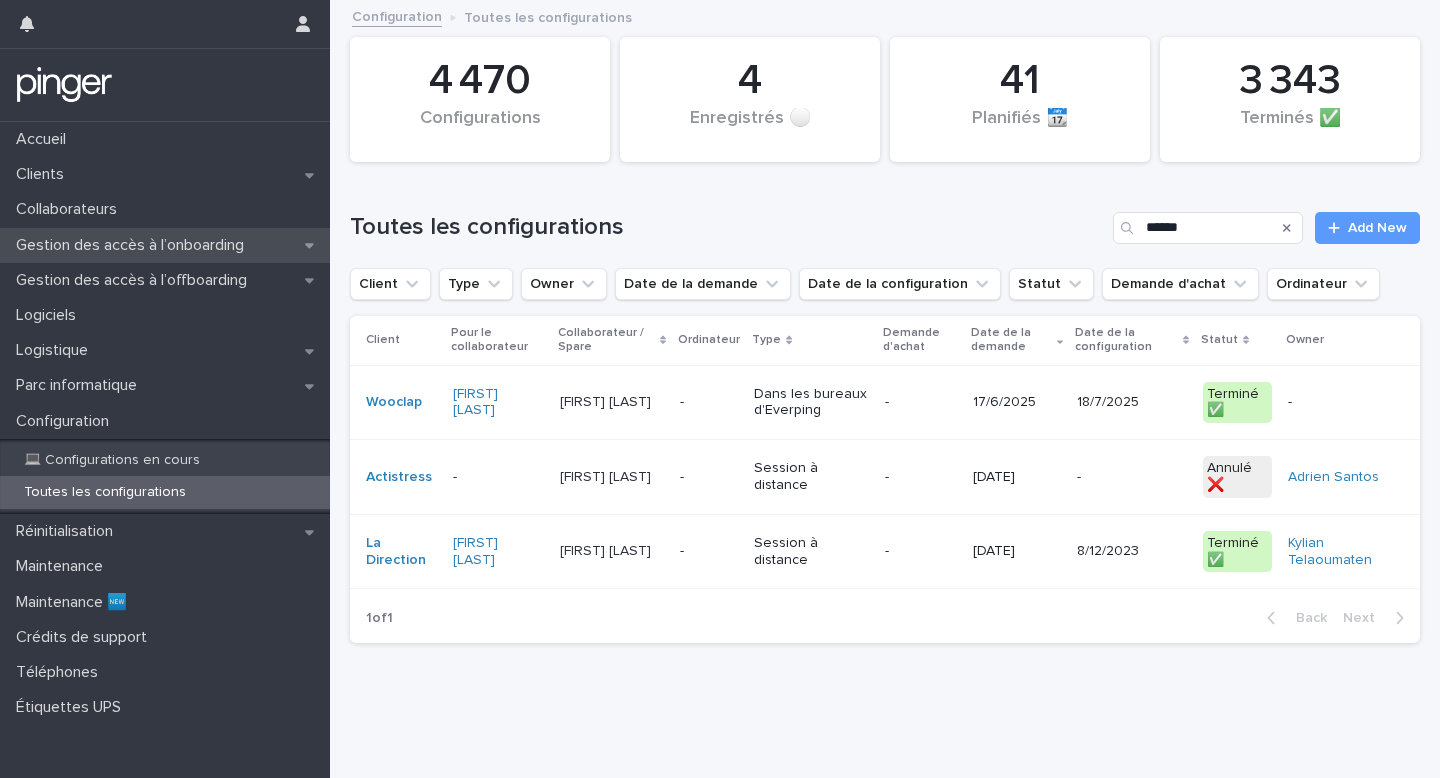 click on "Gestion des accès à l’onboarding" at bounding box center (134, 245) 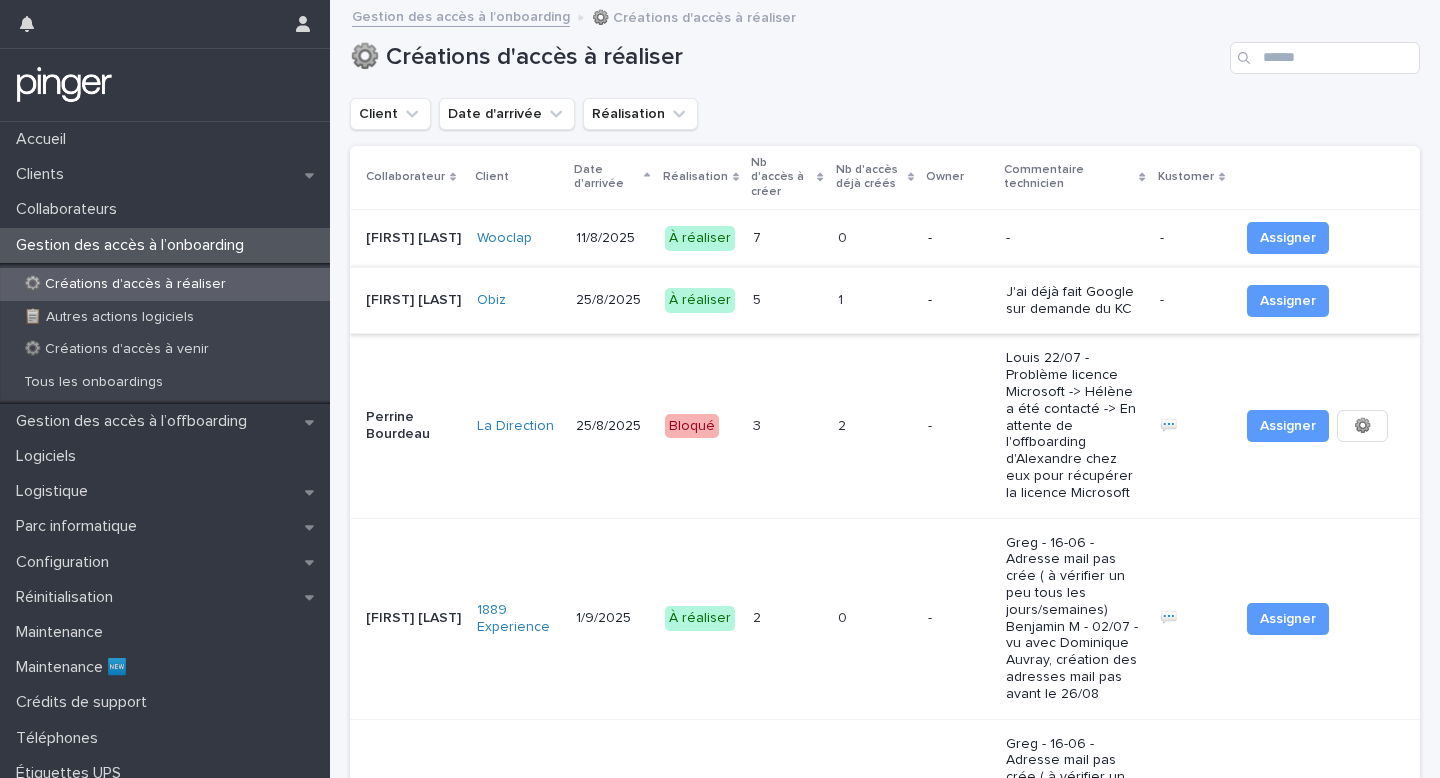 scroll, scrollTop: 8, scrollLeft: 0, axis: vertical 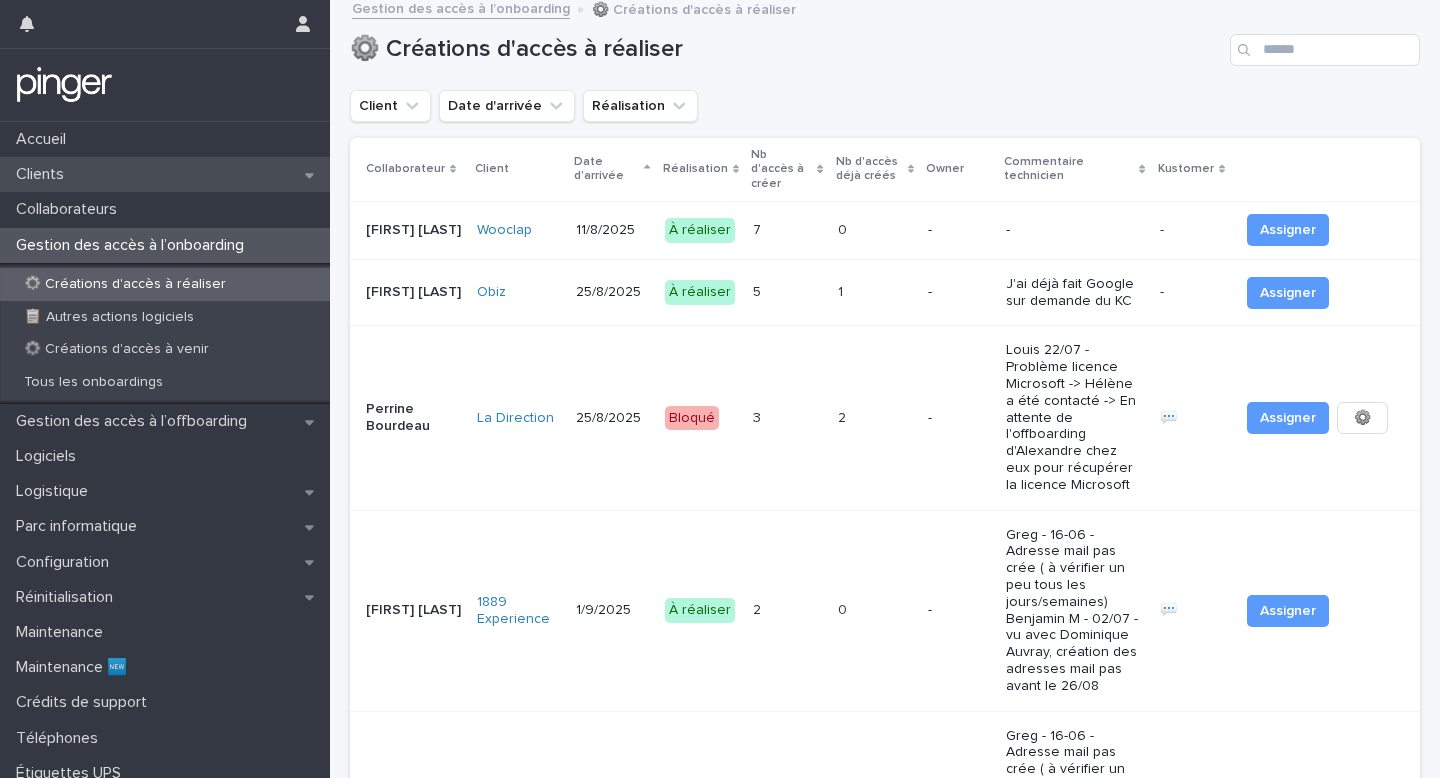 click on "Clients" at bounding box center (165, 174) 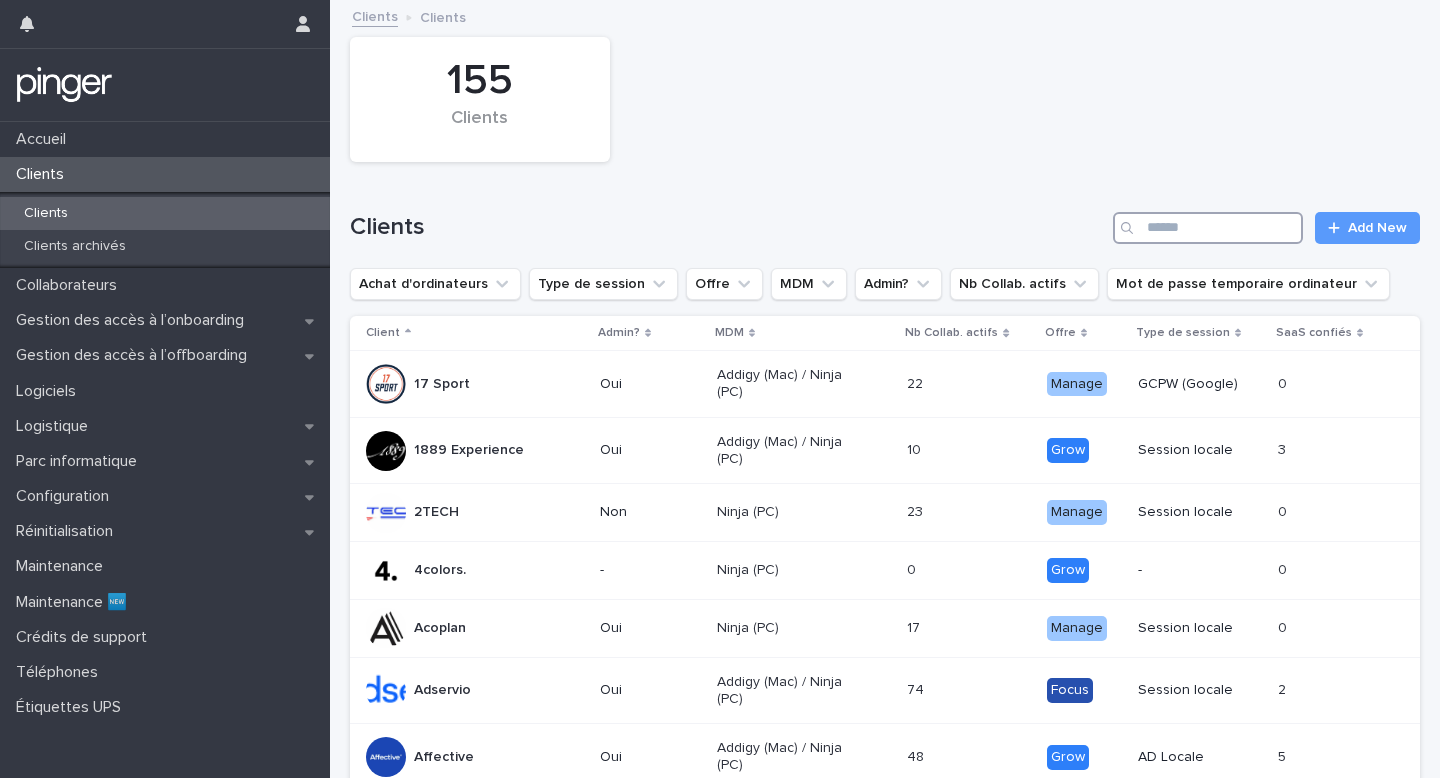 click at bounding box center [1208, 228] 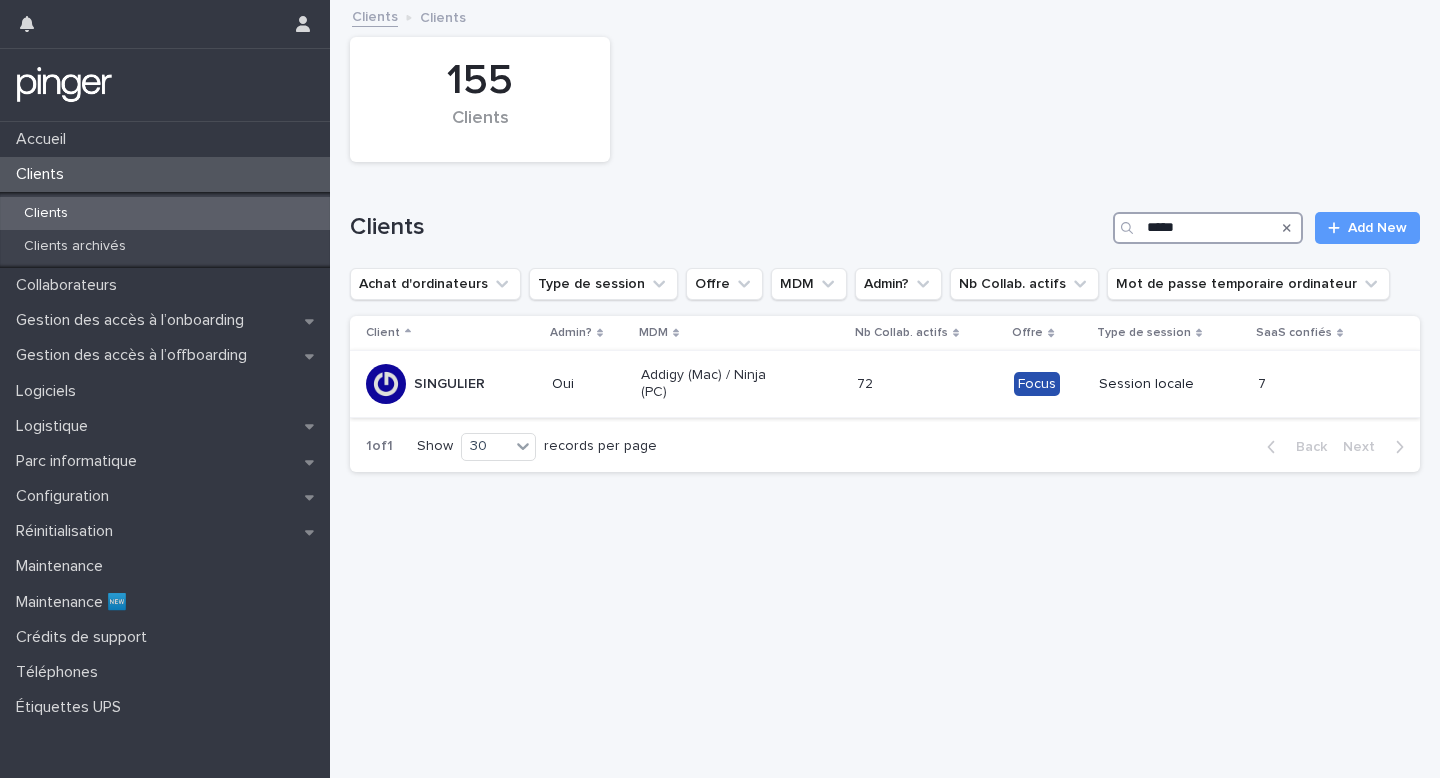 type on "*****" 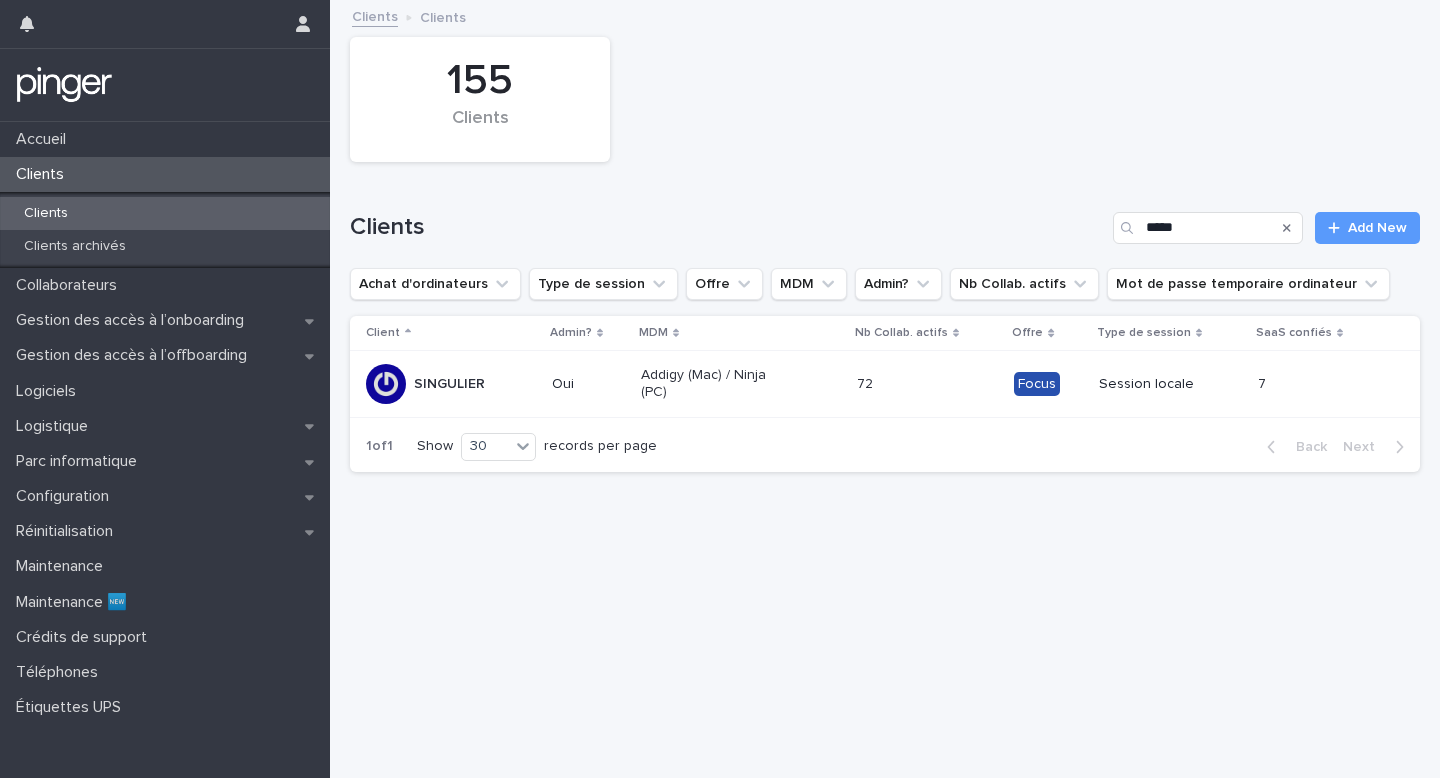 click on "Addigy (Mac) / Ninja (PC)" at bounding box center [741, 384] 